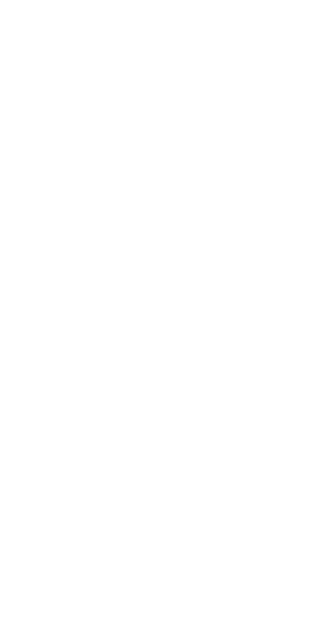scroll, scrollTop: 0, scrollLeft: 0, axis: both 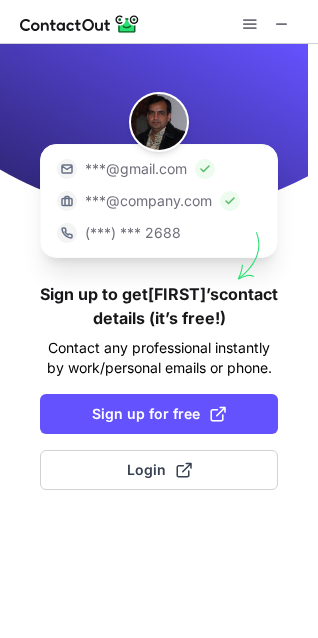 click on "(***) *** 2688" at bounding box center (133, 233) 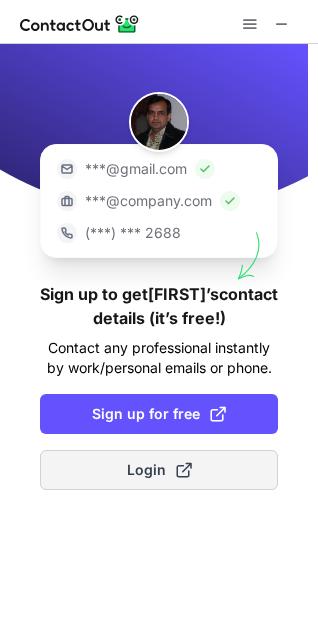 click on "Login" at bounding box center [159, 470] 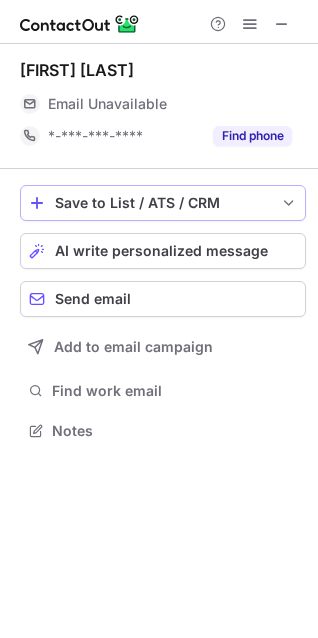 scroll, scrollTop: 10, scrollLeft: 10, axis: both 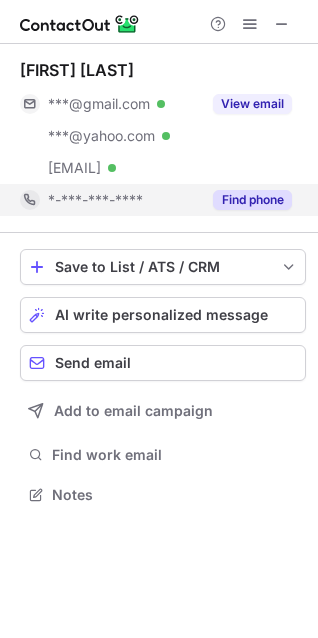 click on "Find phone" at bounding box center (252, 200) 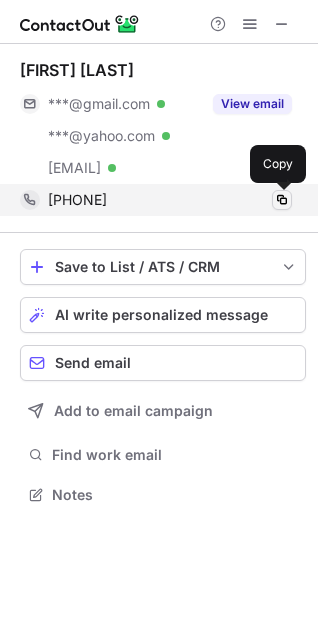 click at bounding box center [282, 200] 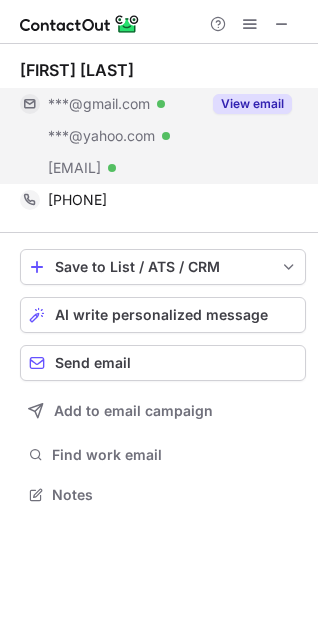 click on "View email" at bounding box center [252, 104] 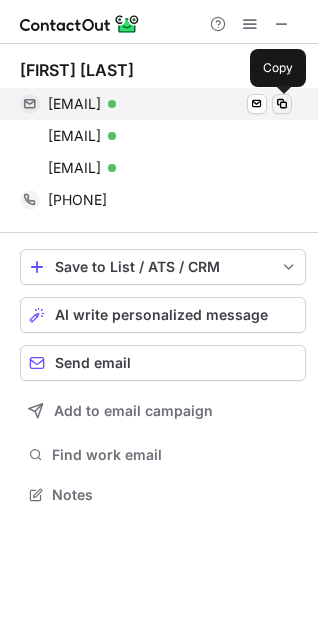 click at bounding box center (282, 104) 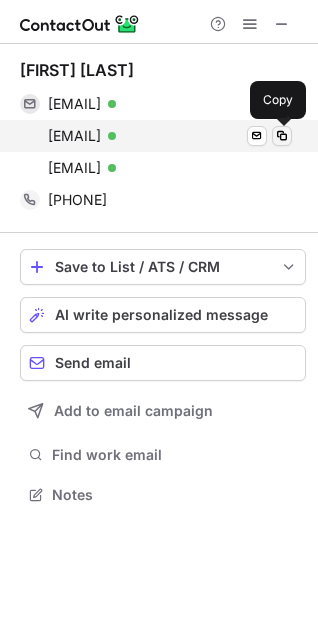 click at bounding box center [282, 136] 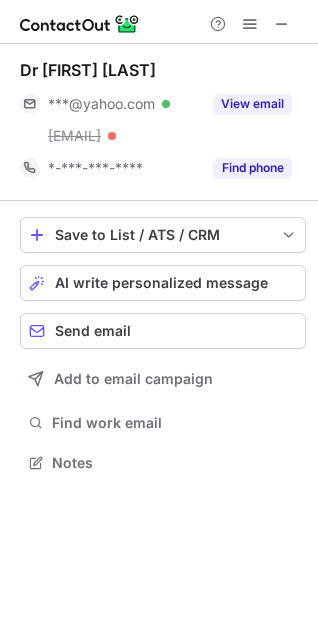 scroll, scrollTop: 0, scrollLeft: 0, axis: both 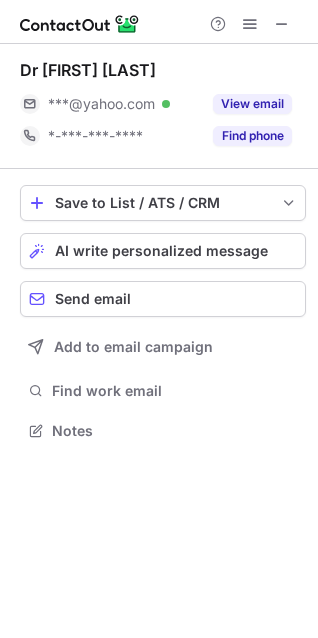 click on "Dr Muhammad Ahmed ***@yahoo.com Verified View email *-***-***-**** Find phone" at bounding box center [163, 106] 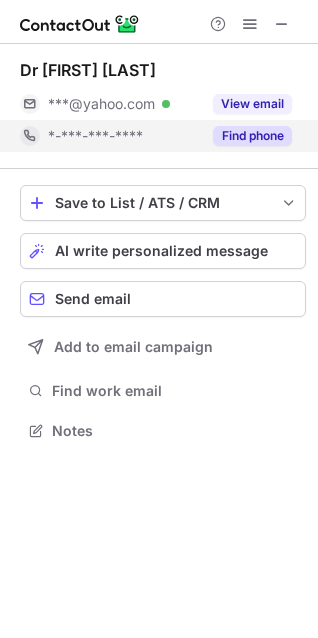 click on "Find phone" at bounding box center (252, 136) 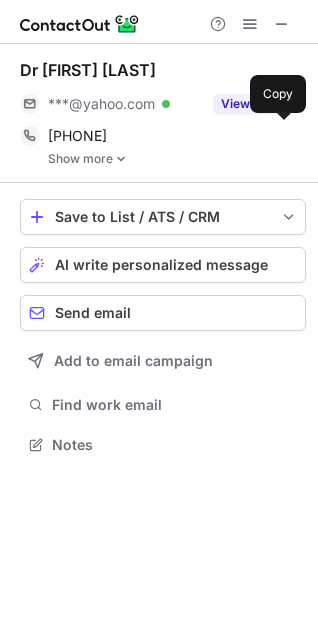scroll, scrollTop: 10, scrollLeft: 10, axis: both 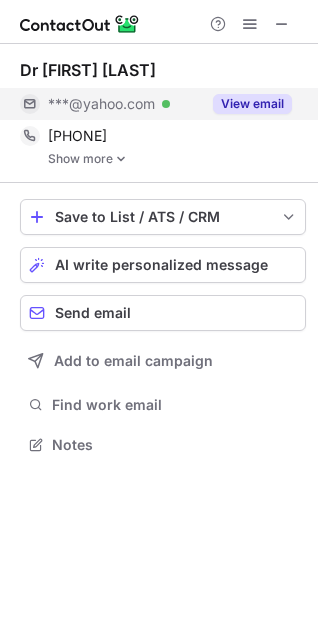 click on "View email" at bounding box center [252, 104] 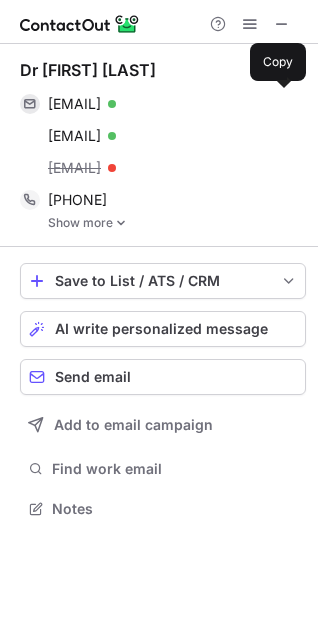 scroll, scrollTop: 10, scrollLeft: 10, axis: both 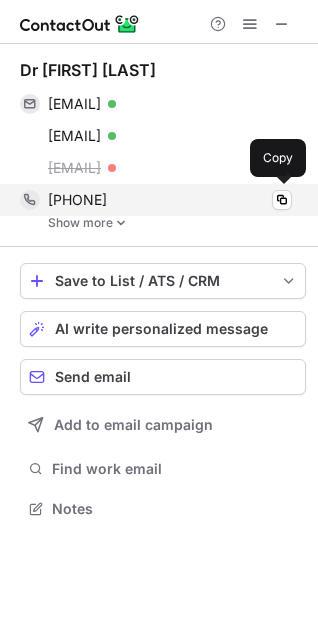 copy on "4012890089" 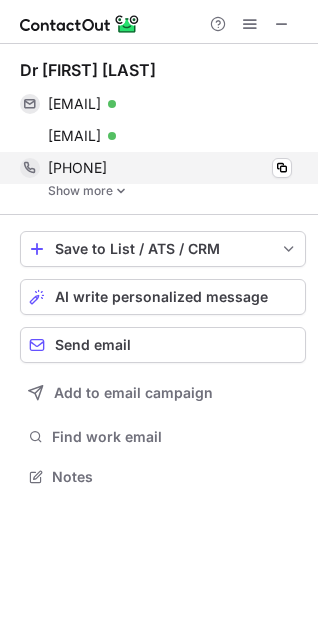 scroll, scrollTop: 463, scrollLeft: 318, axis: both 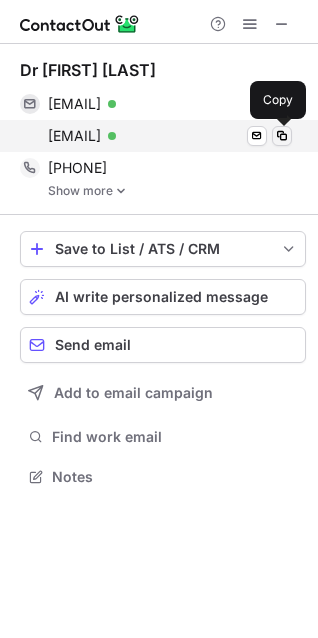 click at bounding box center (282, 136) 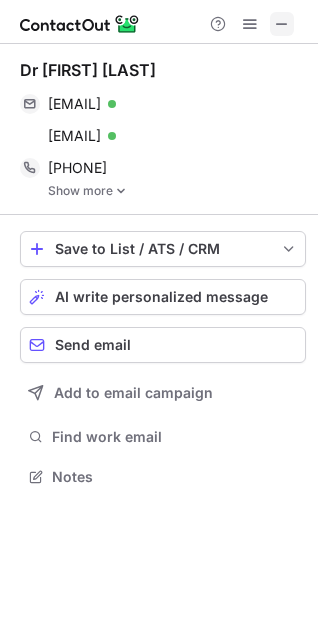 click at bounding box center (282, 24) 